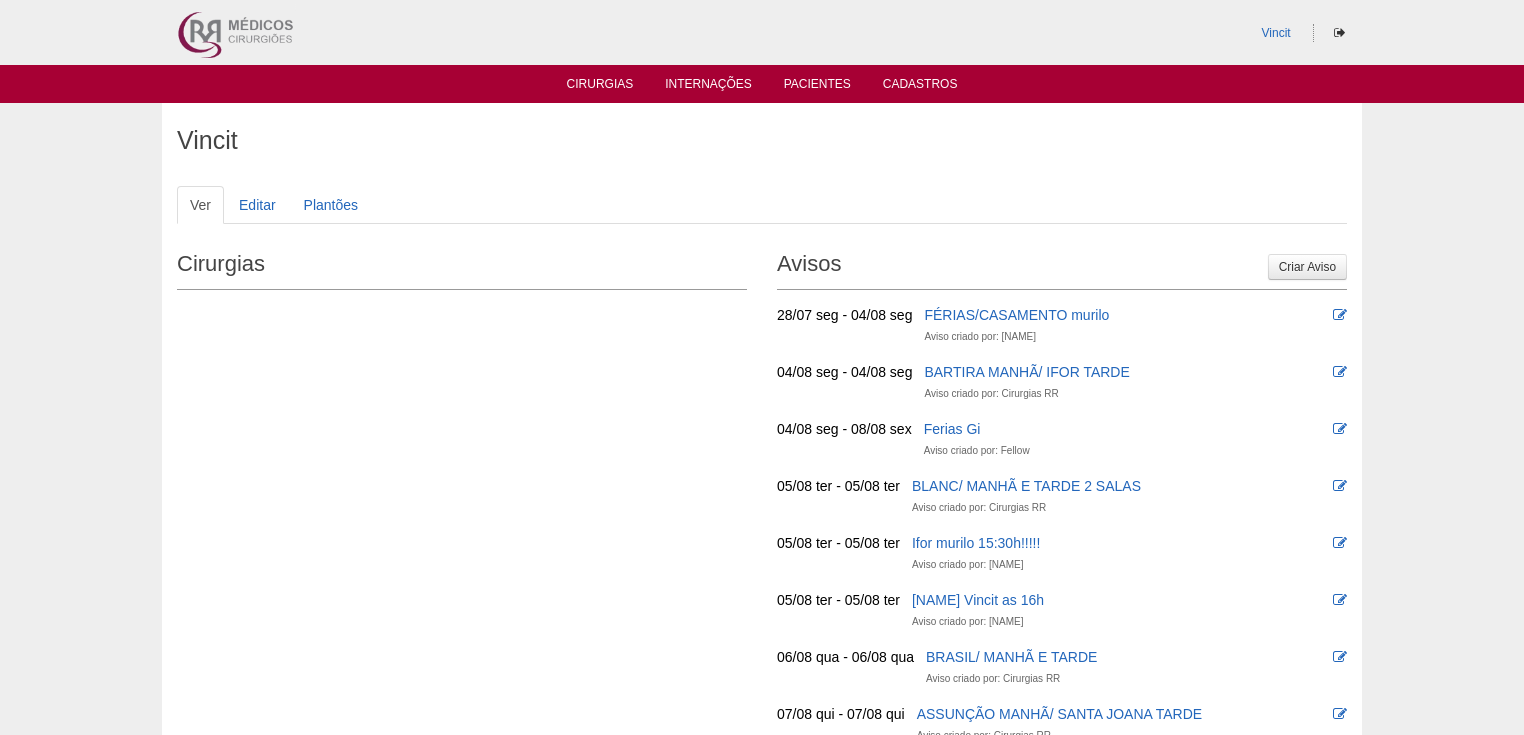 scroll, scrollTop: 0, scrollLeft: 0, axis: both 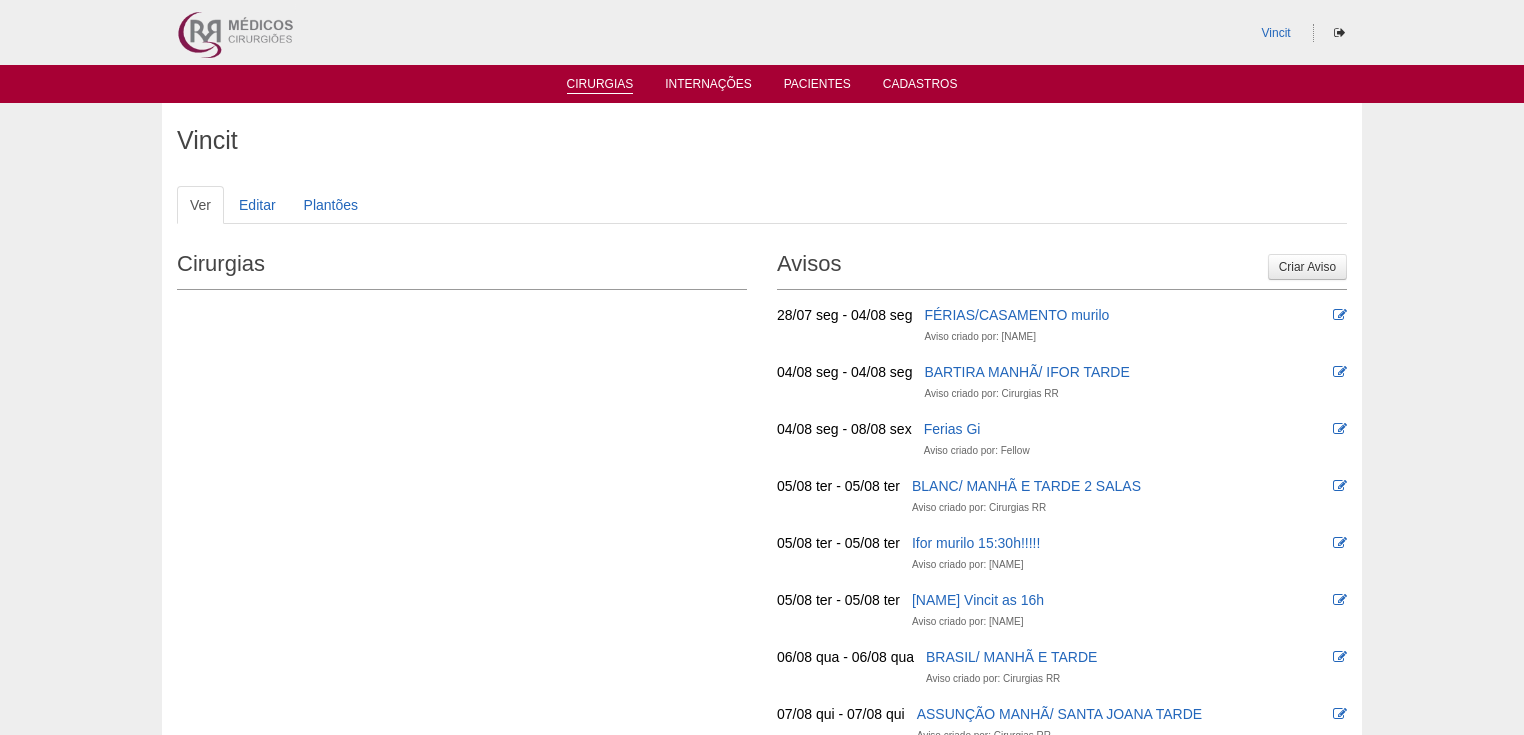 click on "Cirurgias" at bounding box center (600, 85) 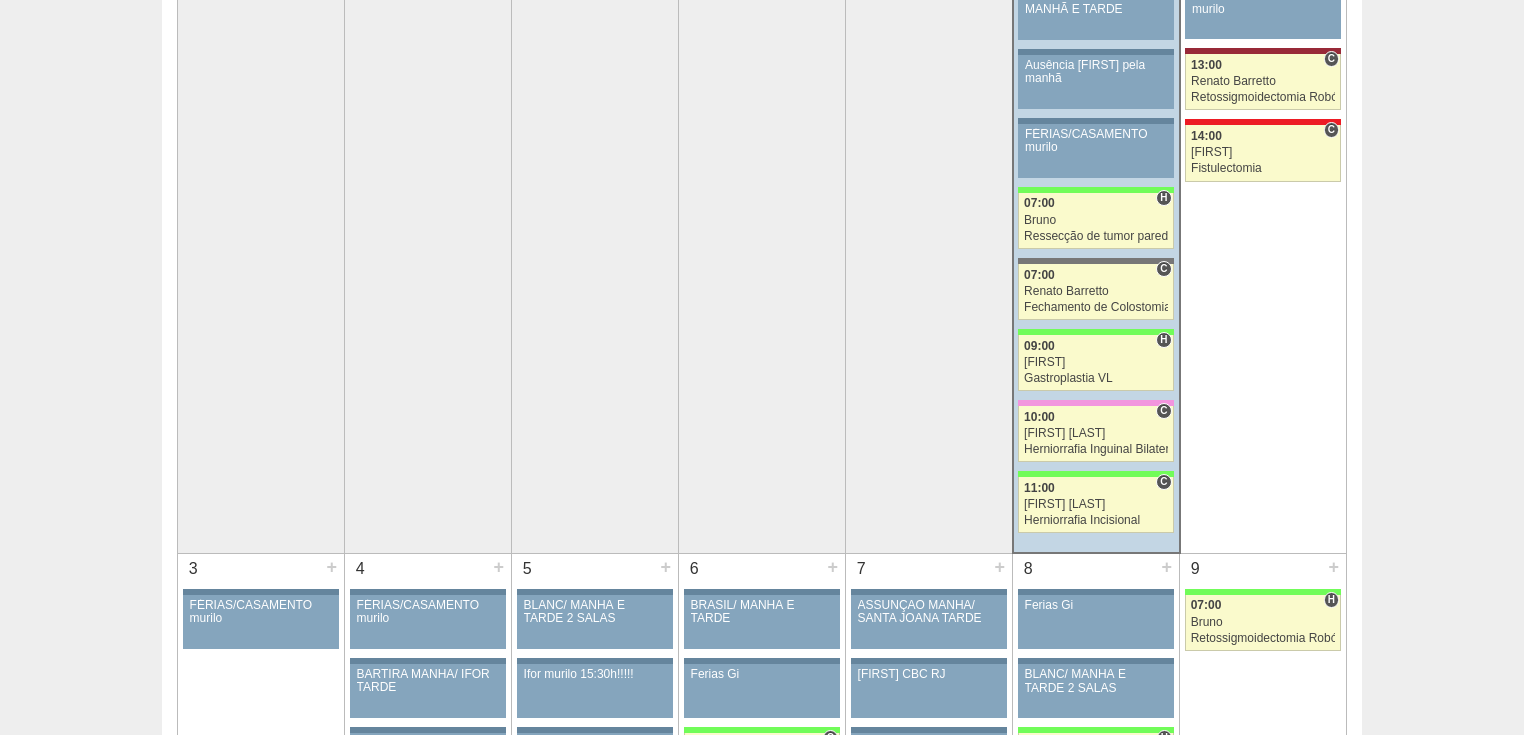 scroll, scrollTop: 0, scrollLeft: 0, axis: both 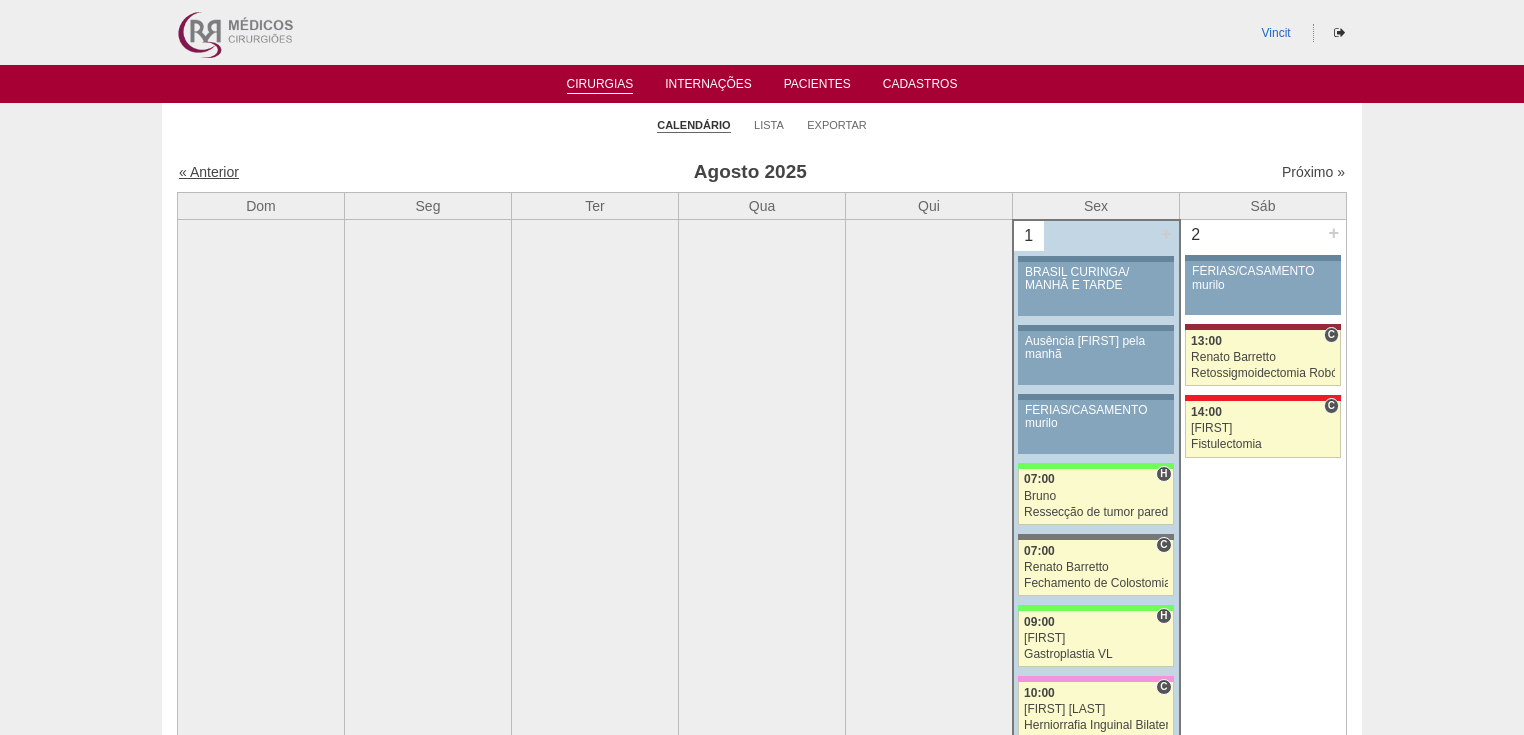 click on "« Anterior" at bounding box center [209, 172] 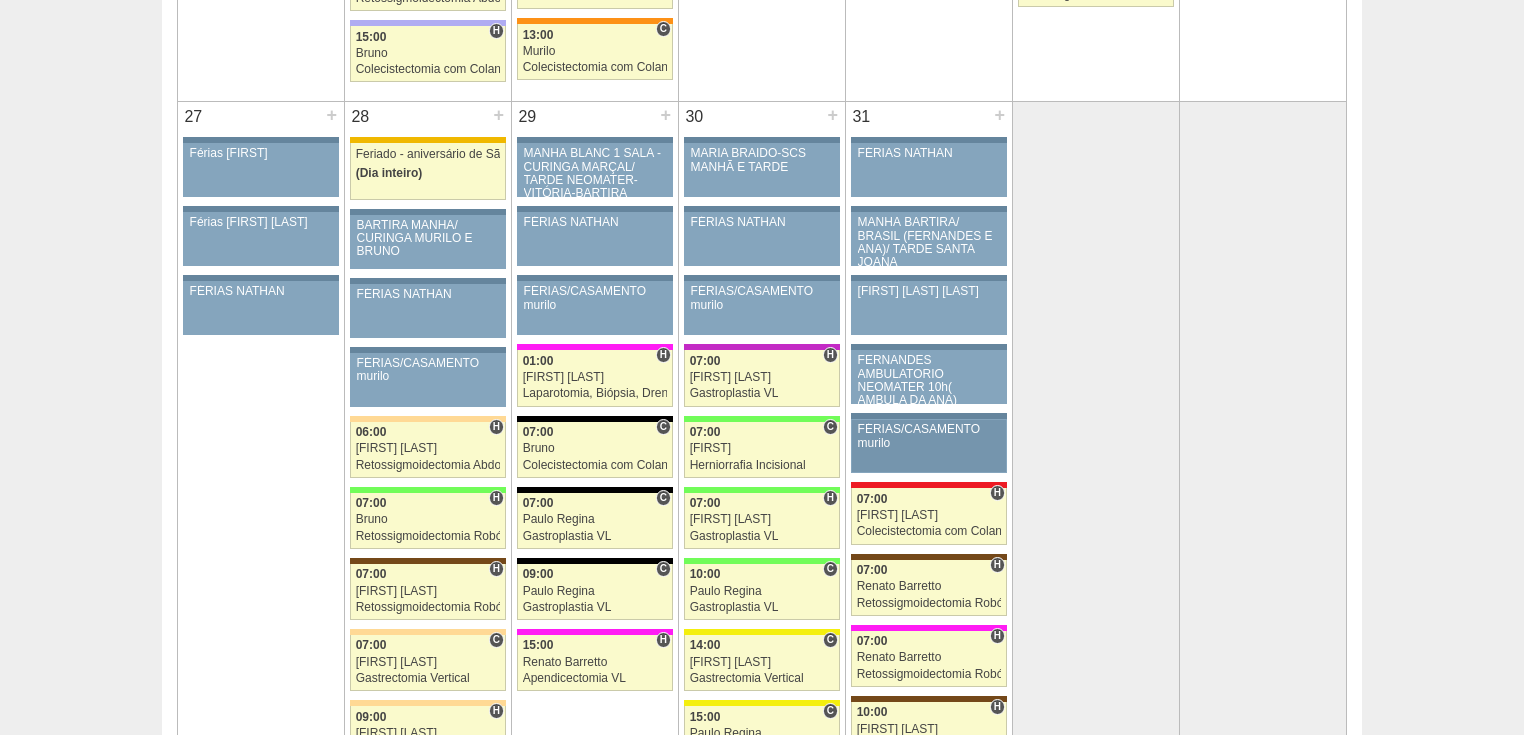 scroll, scrollTop: 4800, scrollLeft: 0, axis: vertical 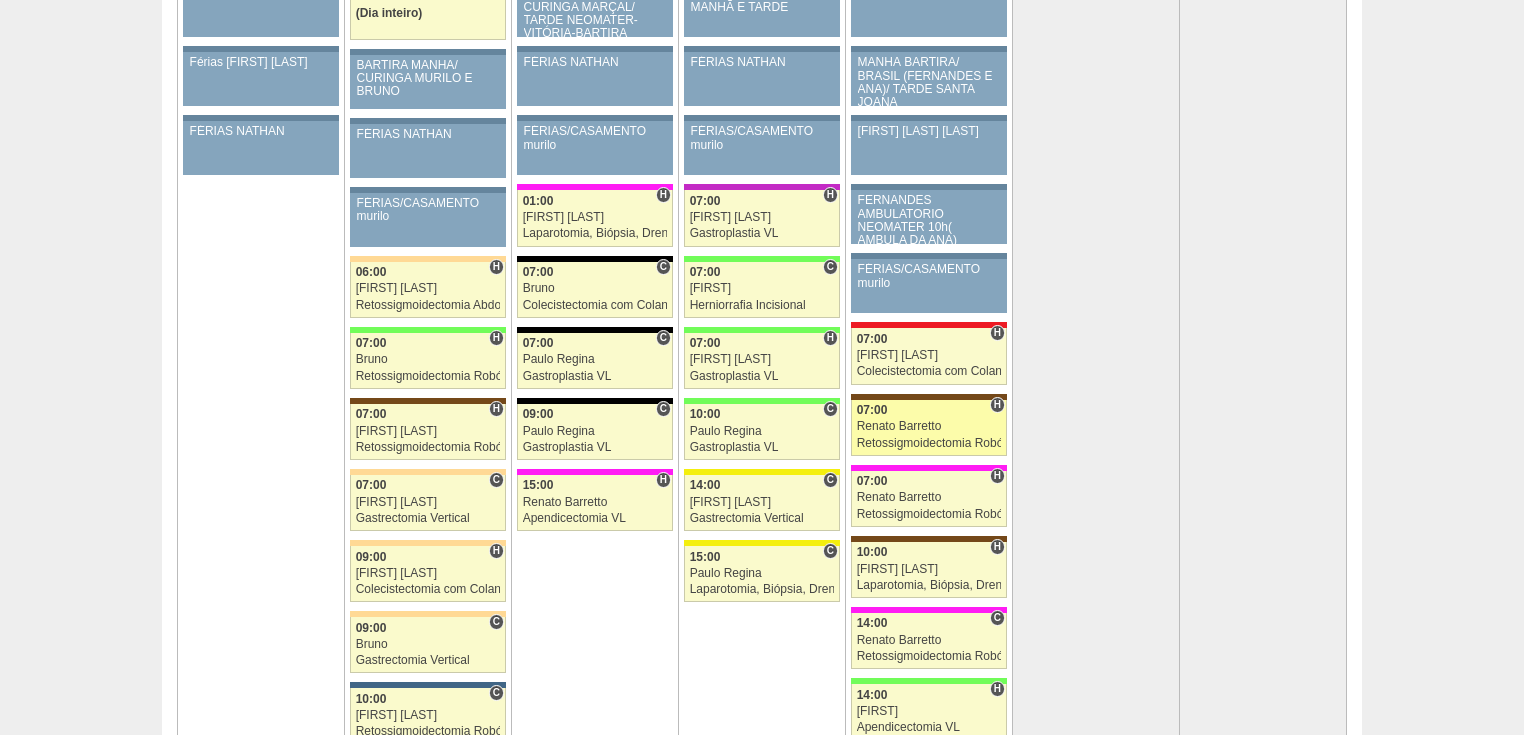 click on "Retossigmoidectomia Robótica" at bounding box center [929, 443] 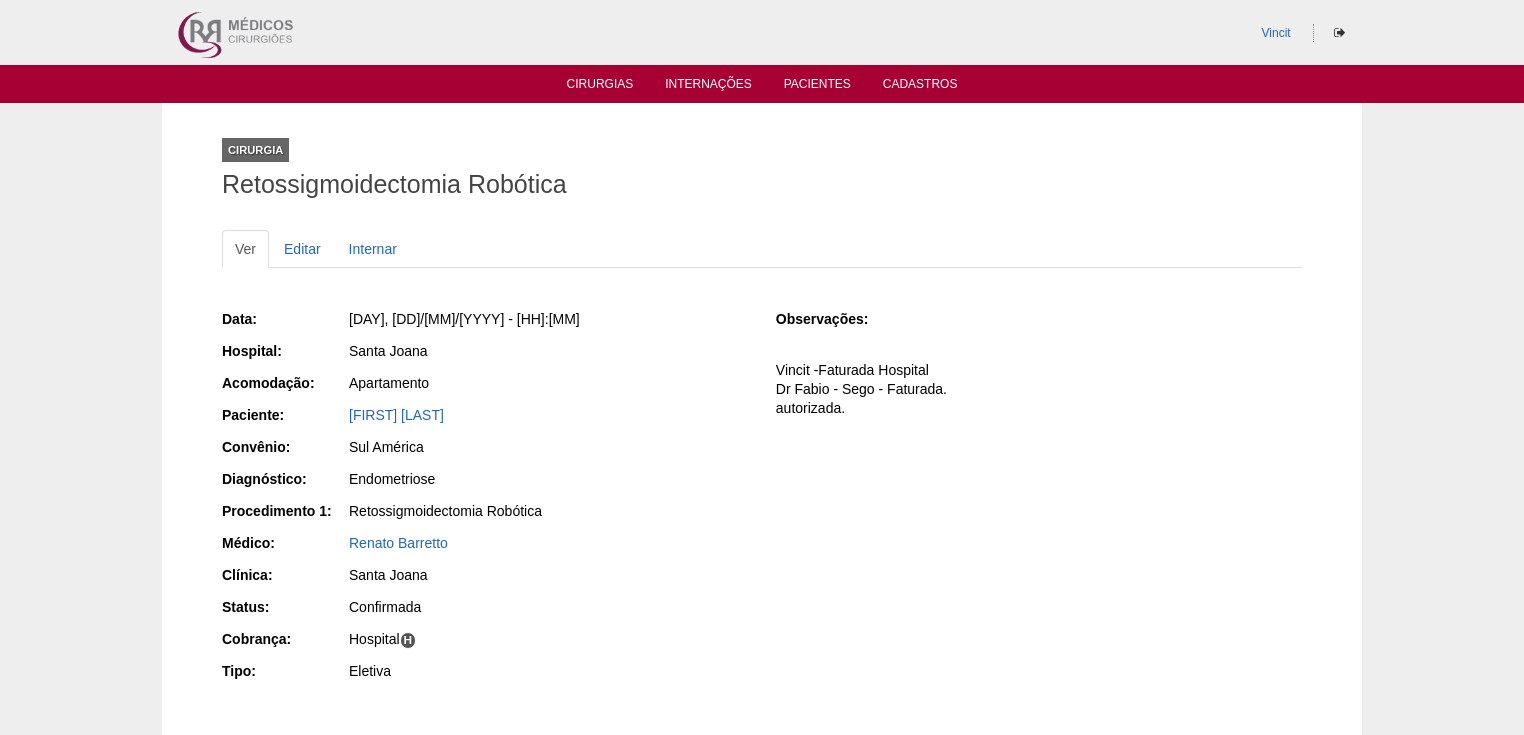scroll, scrollTop: 0, scrollLeft: 0, axis: both 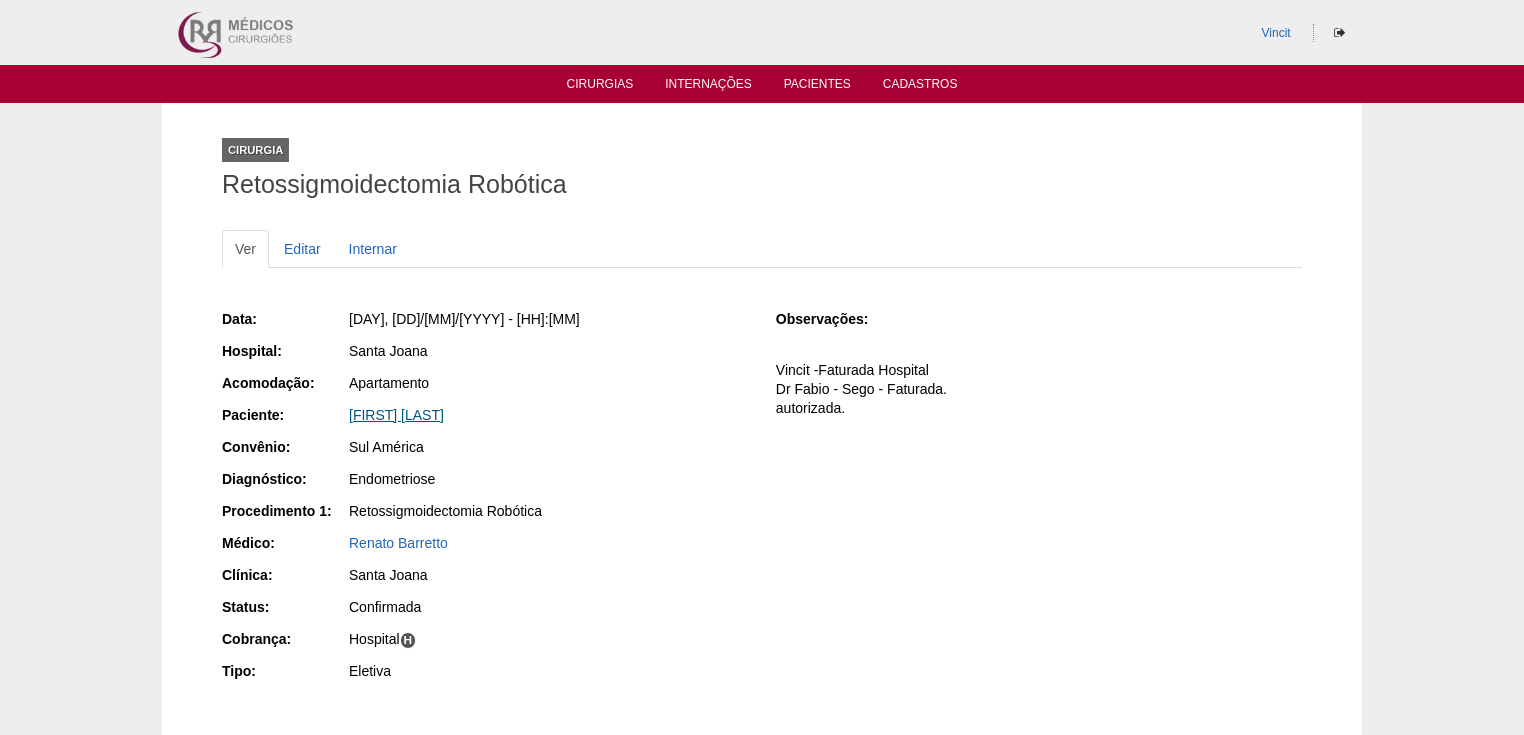 click on "GABRIELA RODRIGUES" at bounding box center [396, 415] 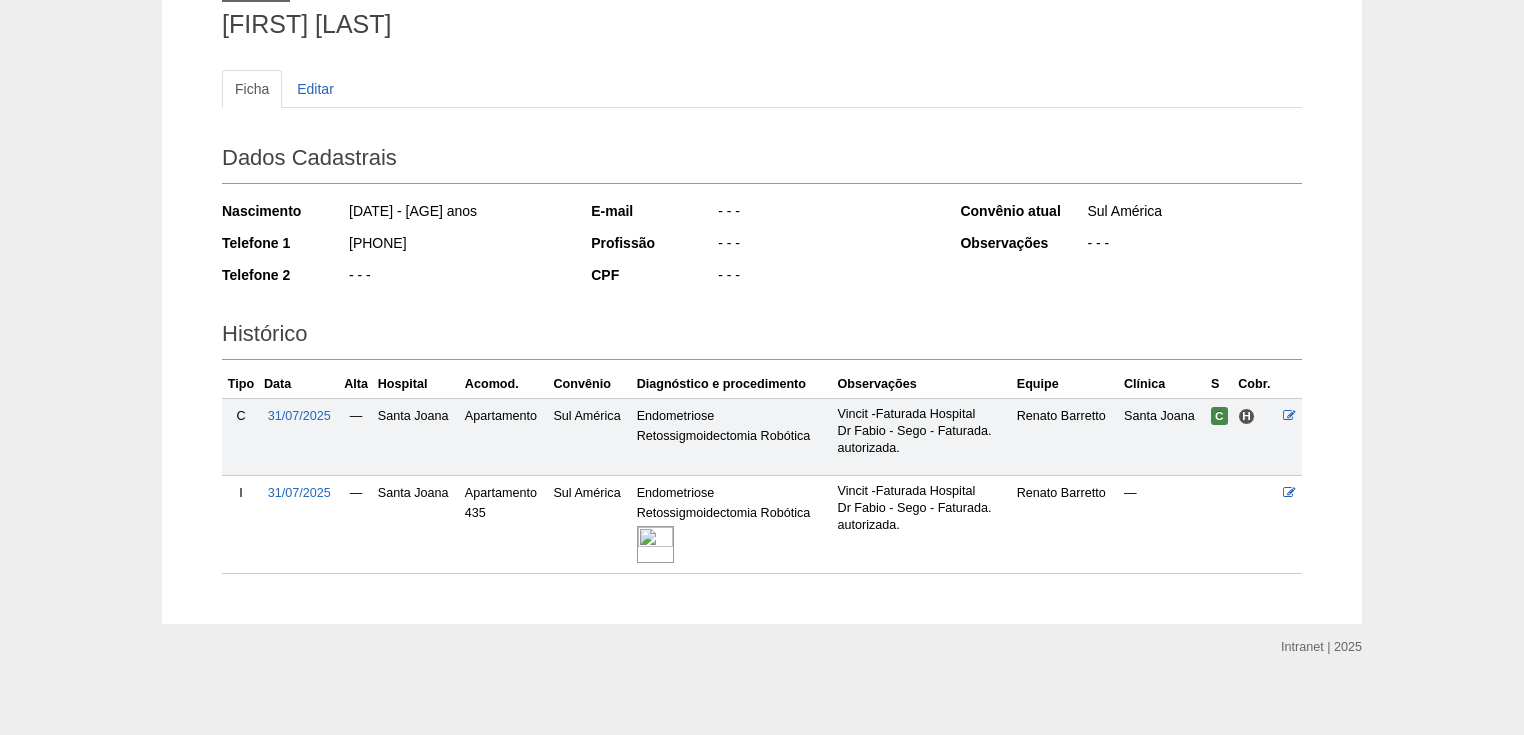 scroll, scrollTop: 168, scrollLeft: 0, axis: vertical 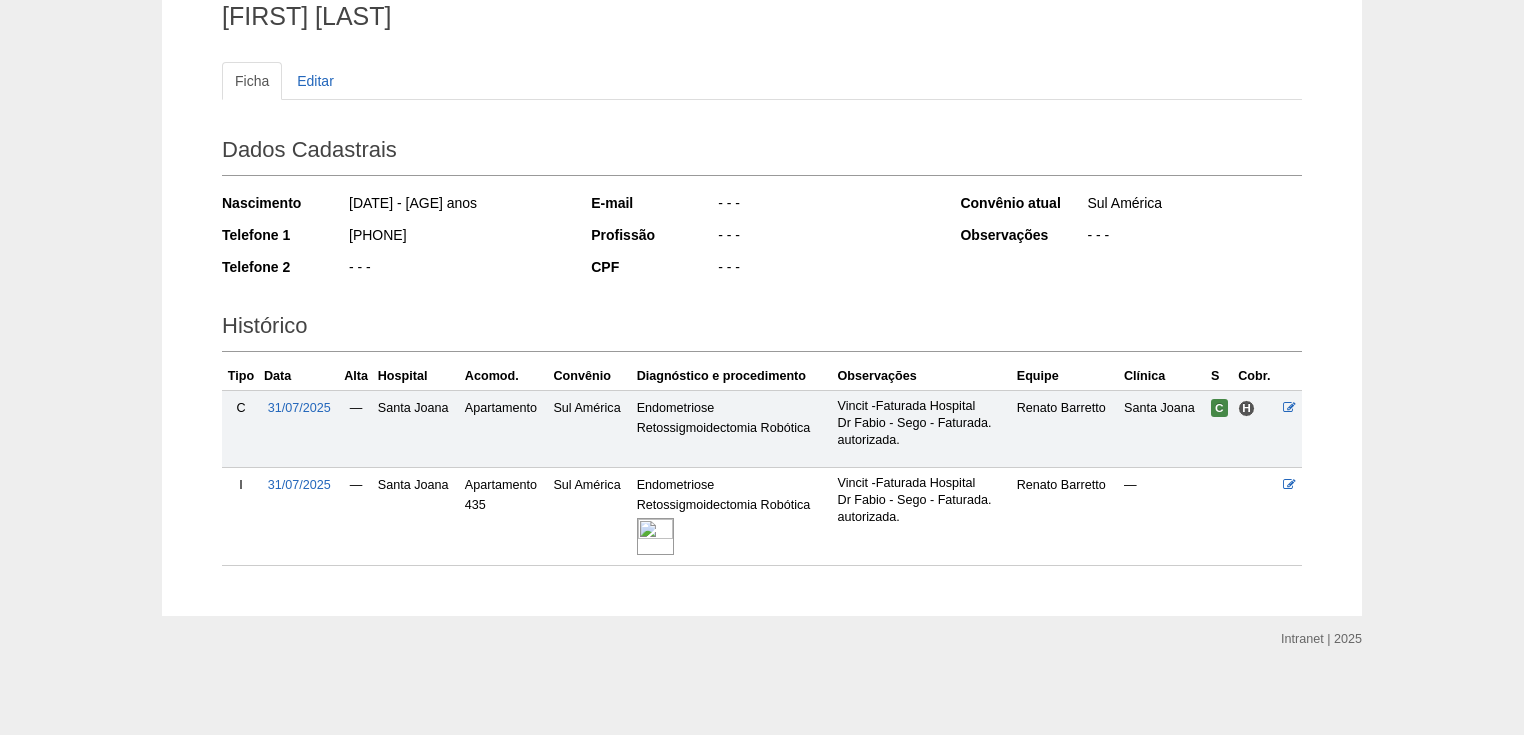 click at bounding box center [655, 536] 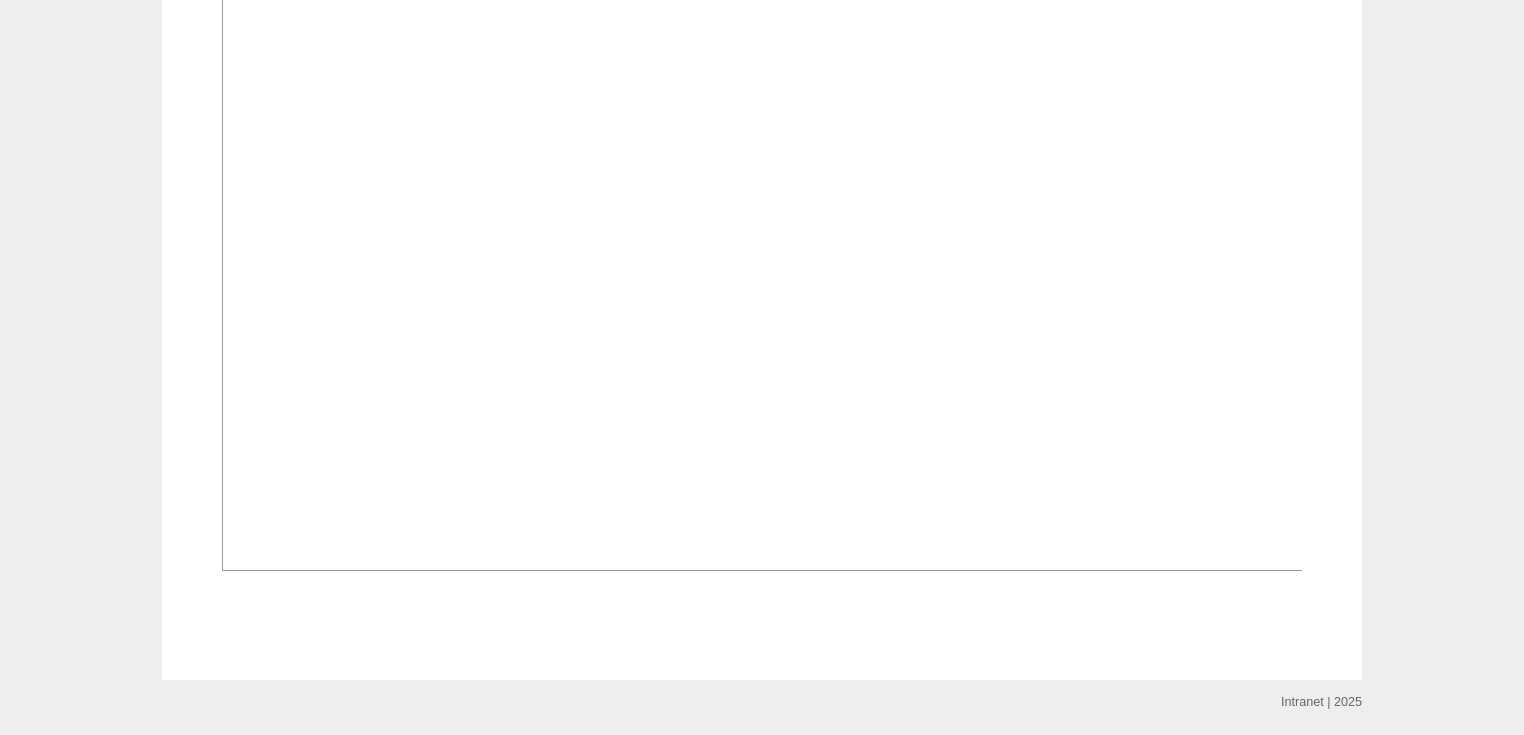 scroll, scrollTop: 720, scrollLeft: 0, axis: vertical 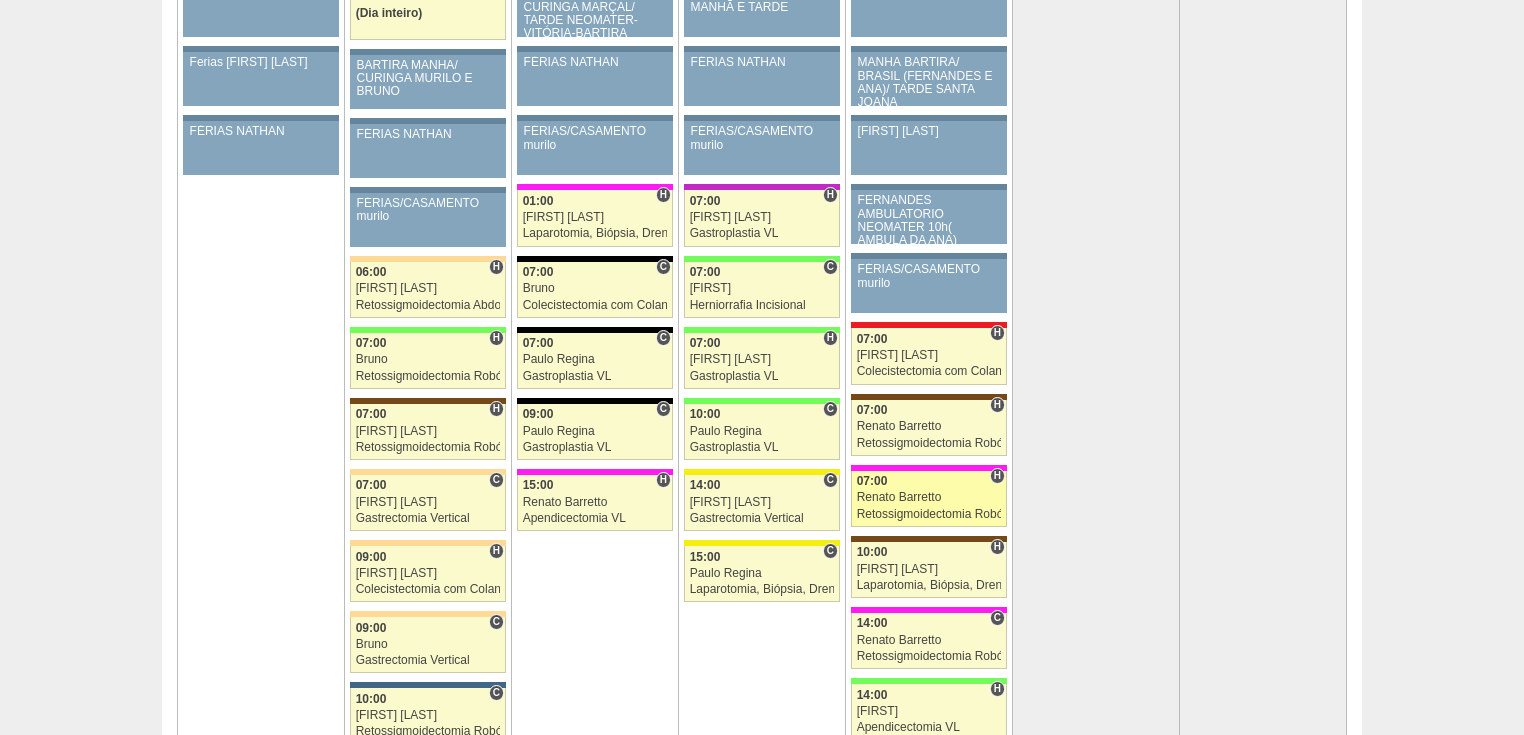 click on "Retossigmoidectomia Robótica" at bounding box center [929, 514] 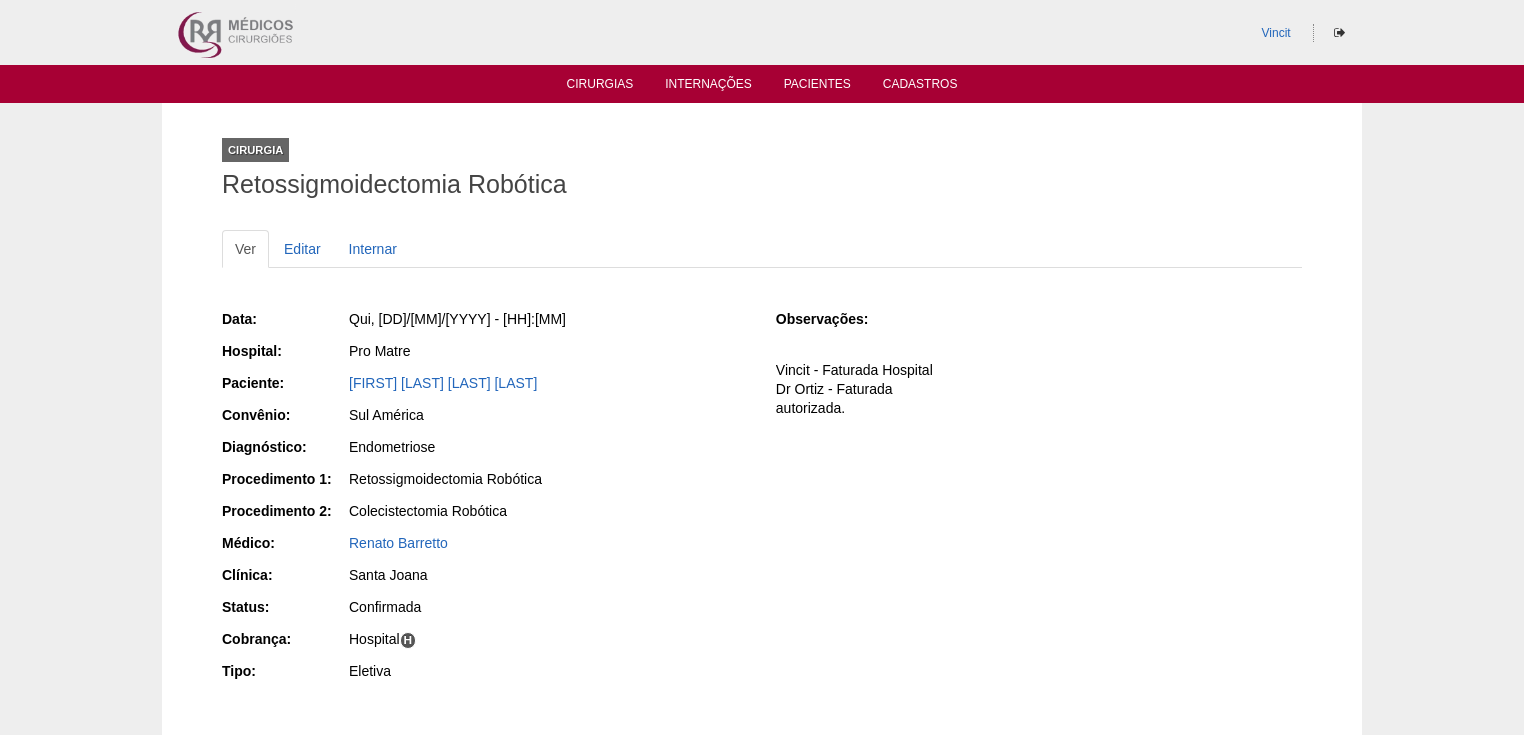 scroll, scrollTop: 0, scrollLeft: 0, axis: both 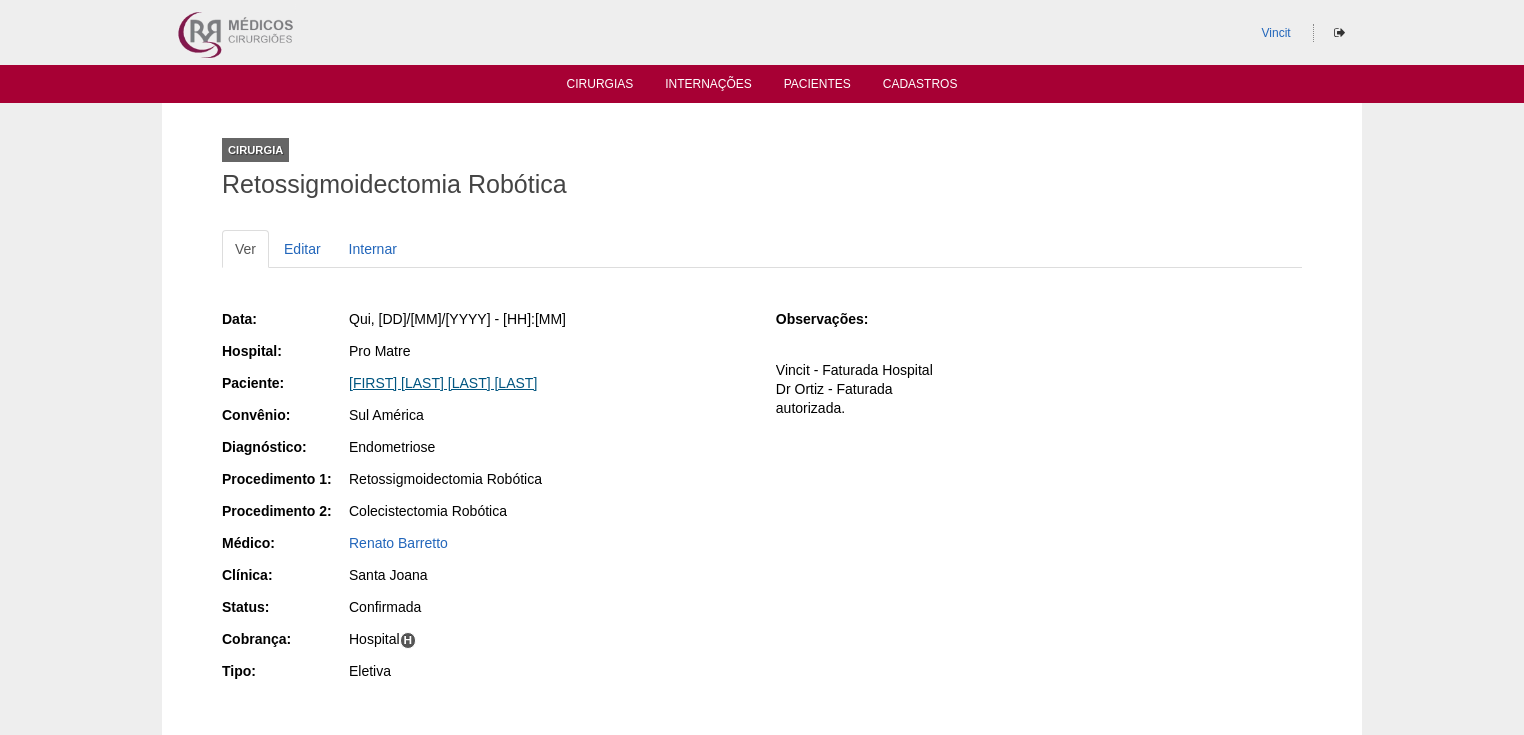 click on "[FIRST] [LAST] [LAST] [LAST]" at bounding box center (443, 383) 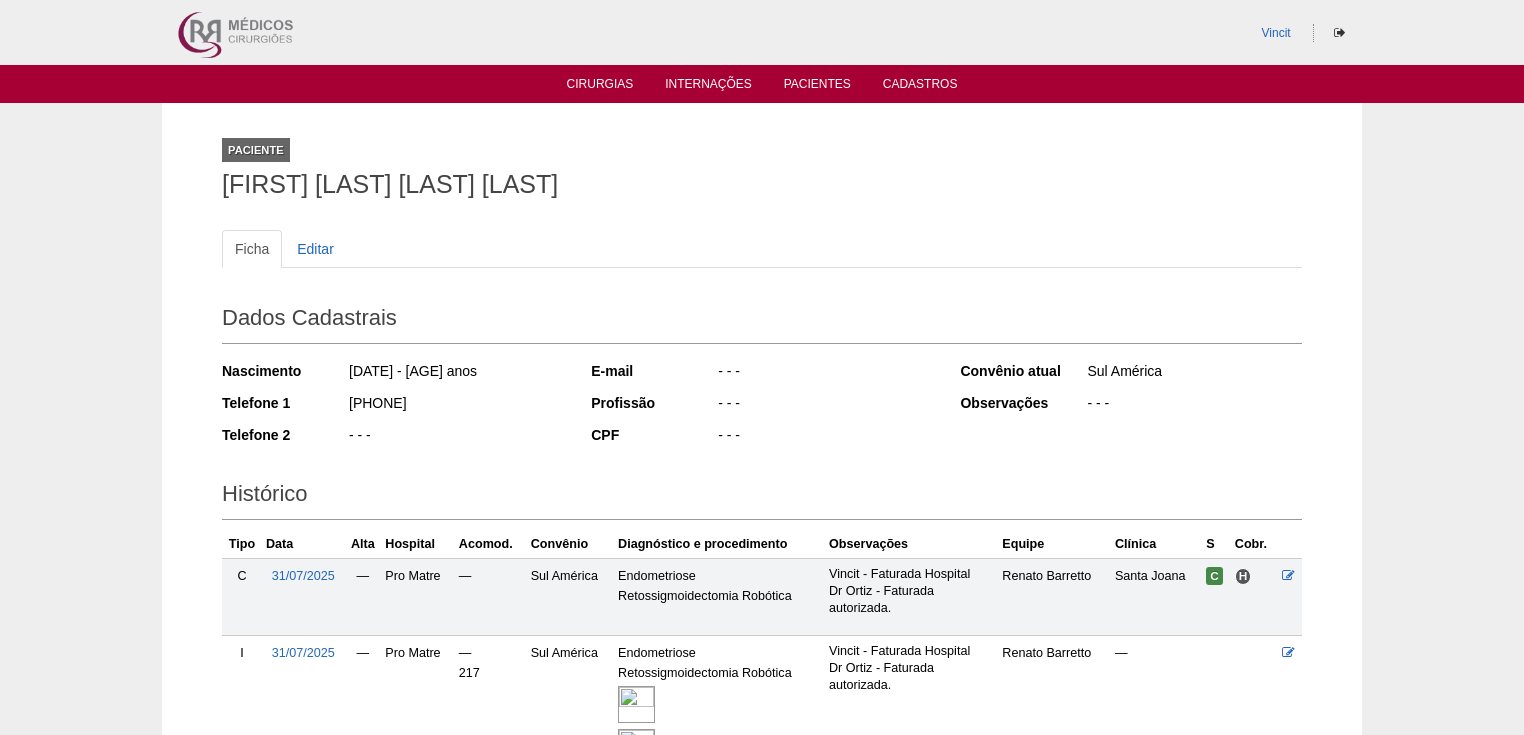 scroll, scrollTop: 210, scrollLeft: 0, axis: vertical 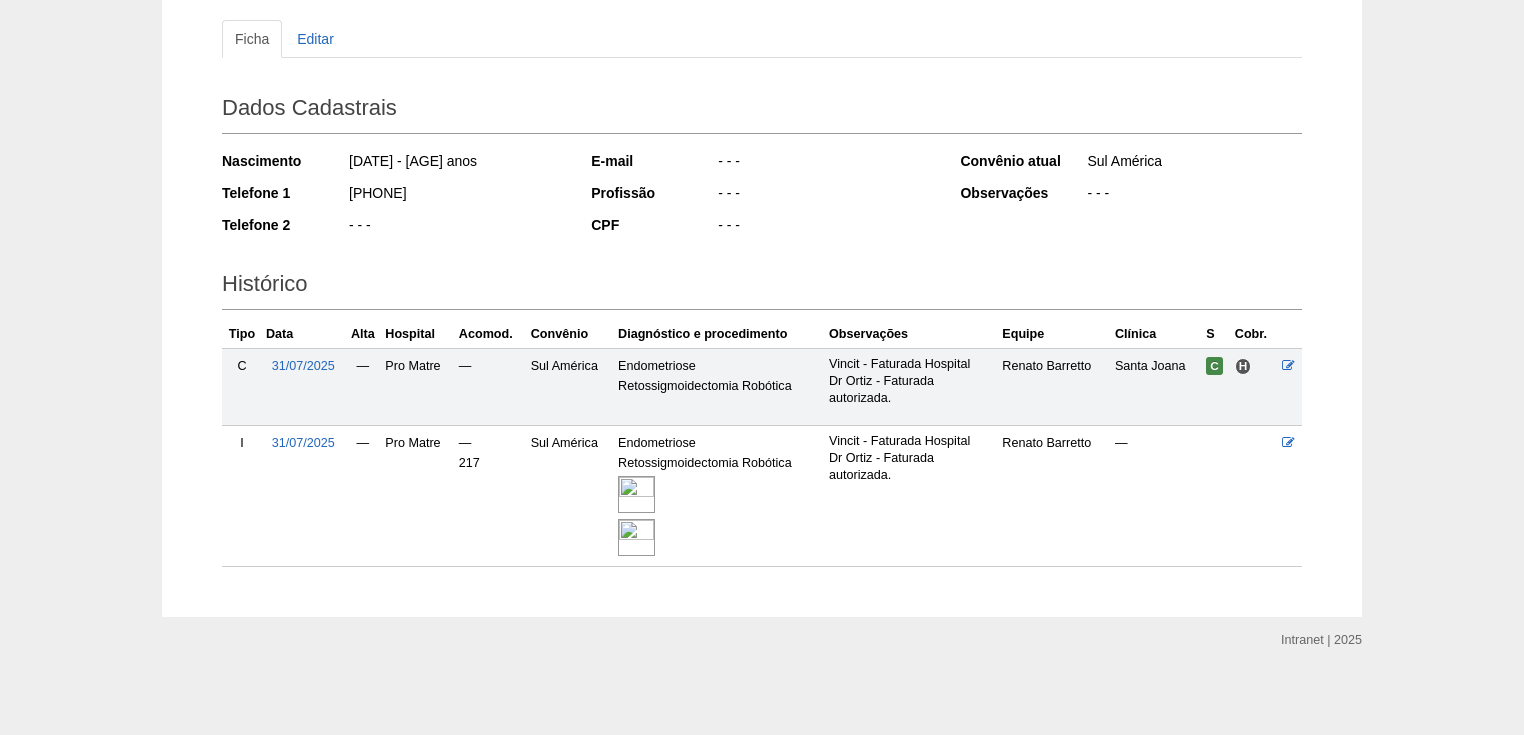 click at bounding box center (636, 494) 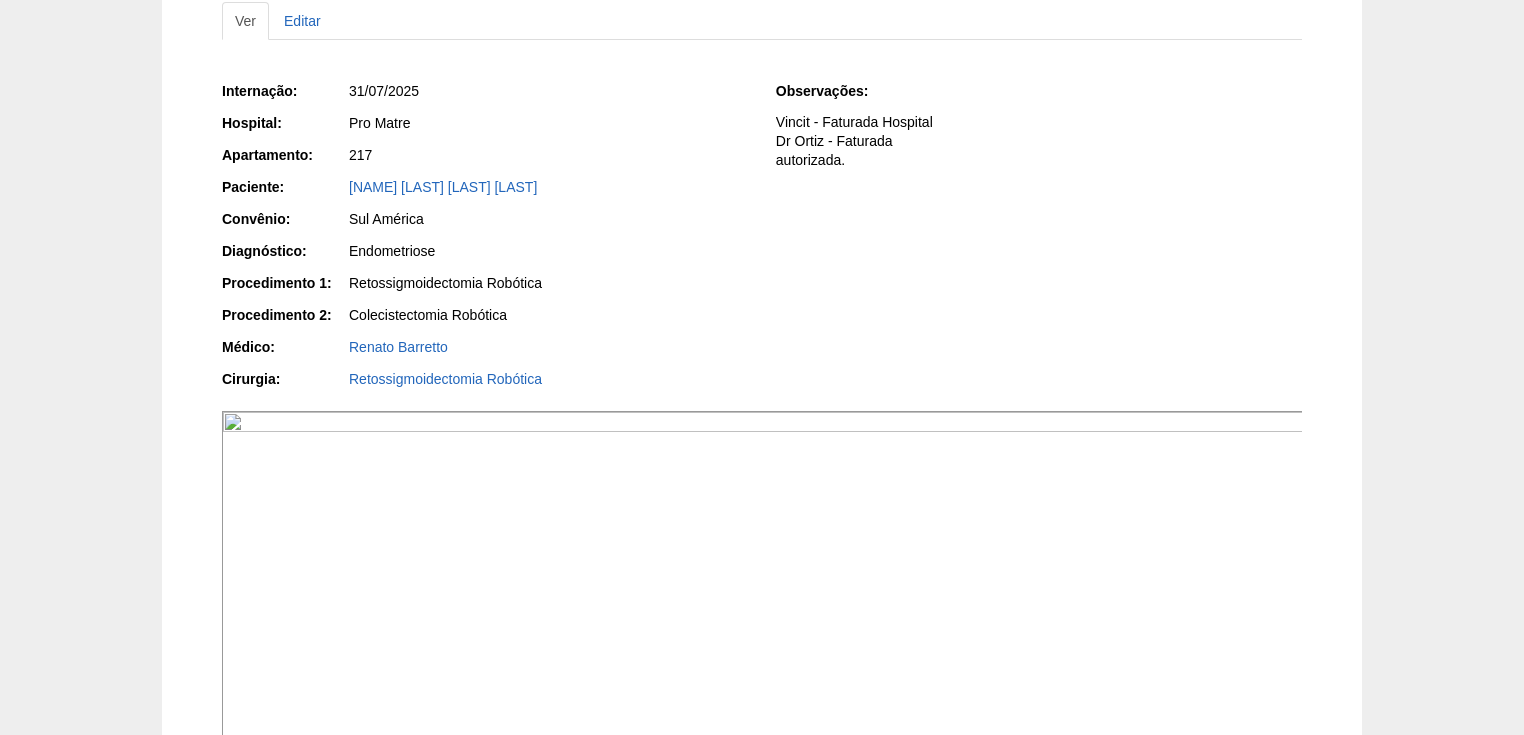 scroll, scrollTop: 0, scrollLeft: 0, axis: both 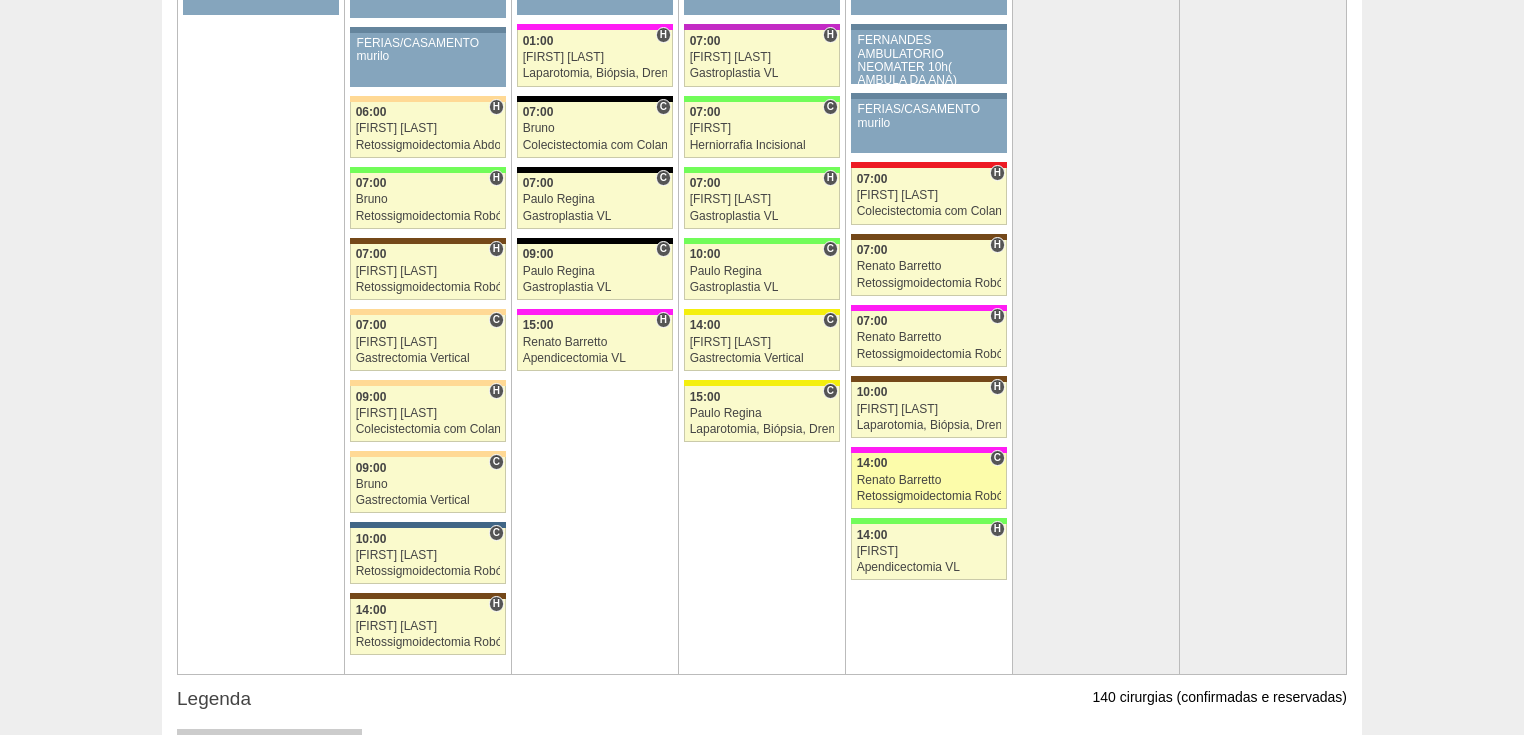 click on "Retossigmoidectomia Robótica" at bounding box center [929, 496] 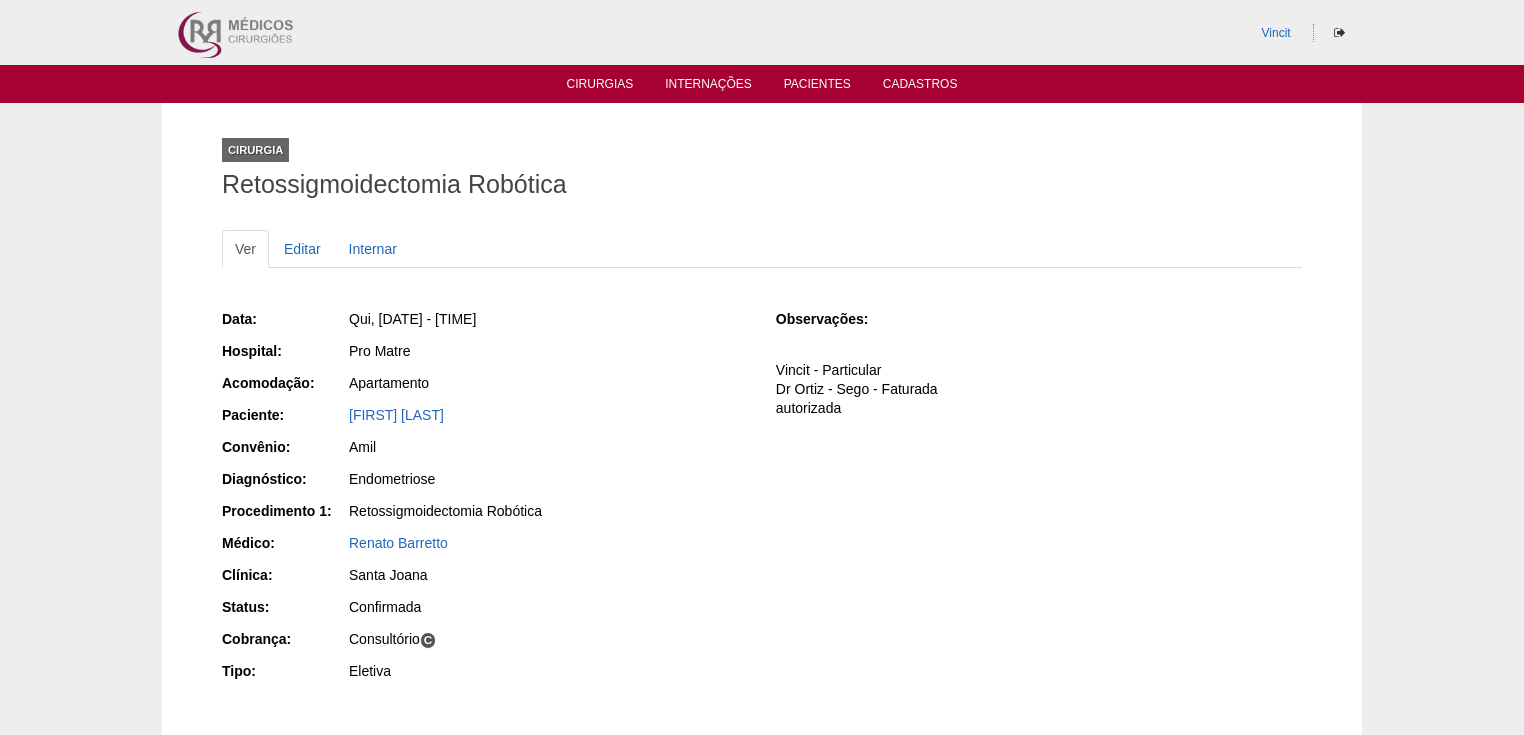 scroll, scrollTop: 0, scrollLeft: 0, axis: both 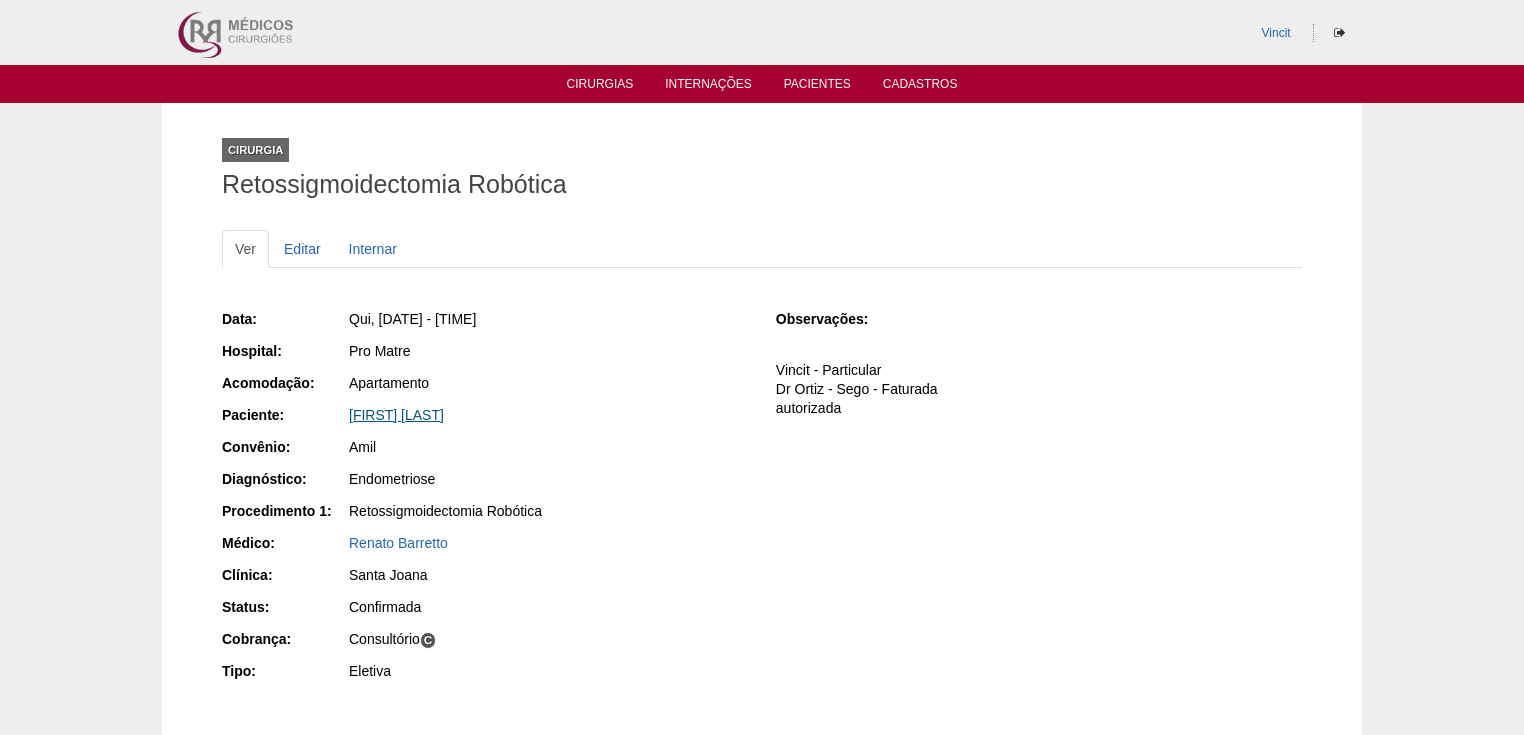 click on "LEA DELFINO" at bounding box center [396, 415] 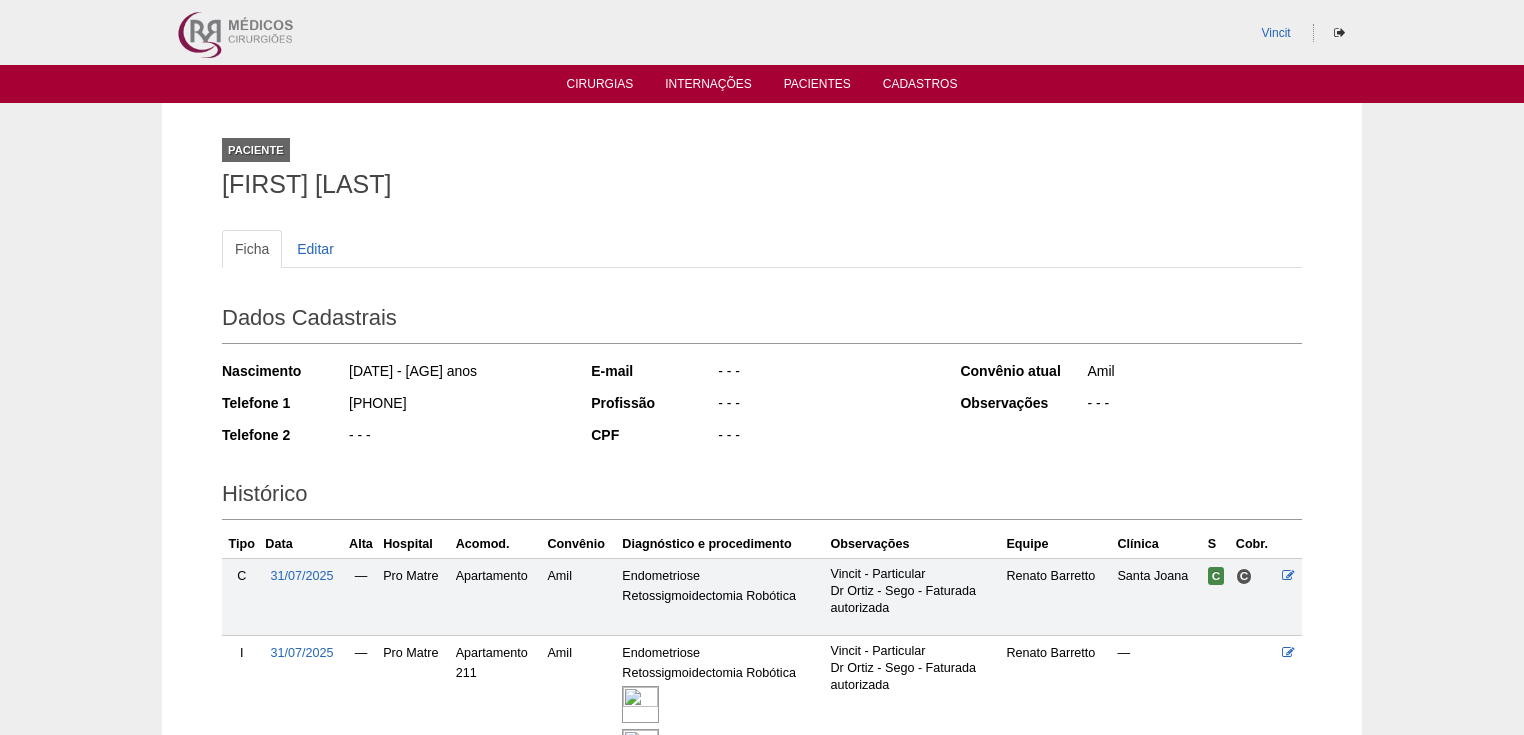 scroll, scrollTop: 210, scrollLeft: 0, axis: vertical 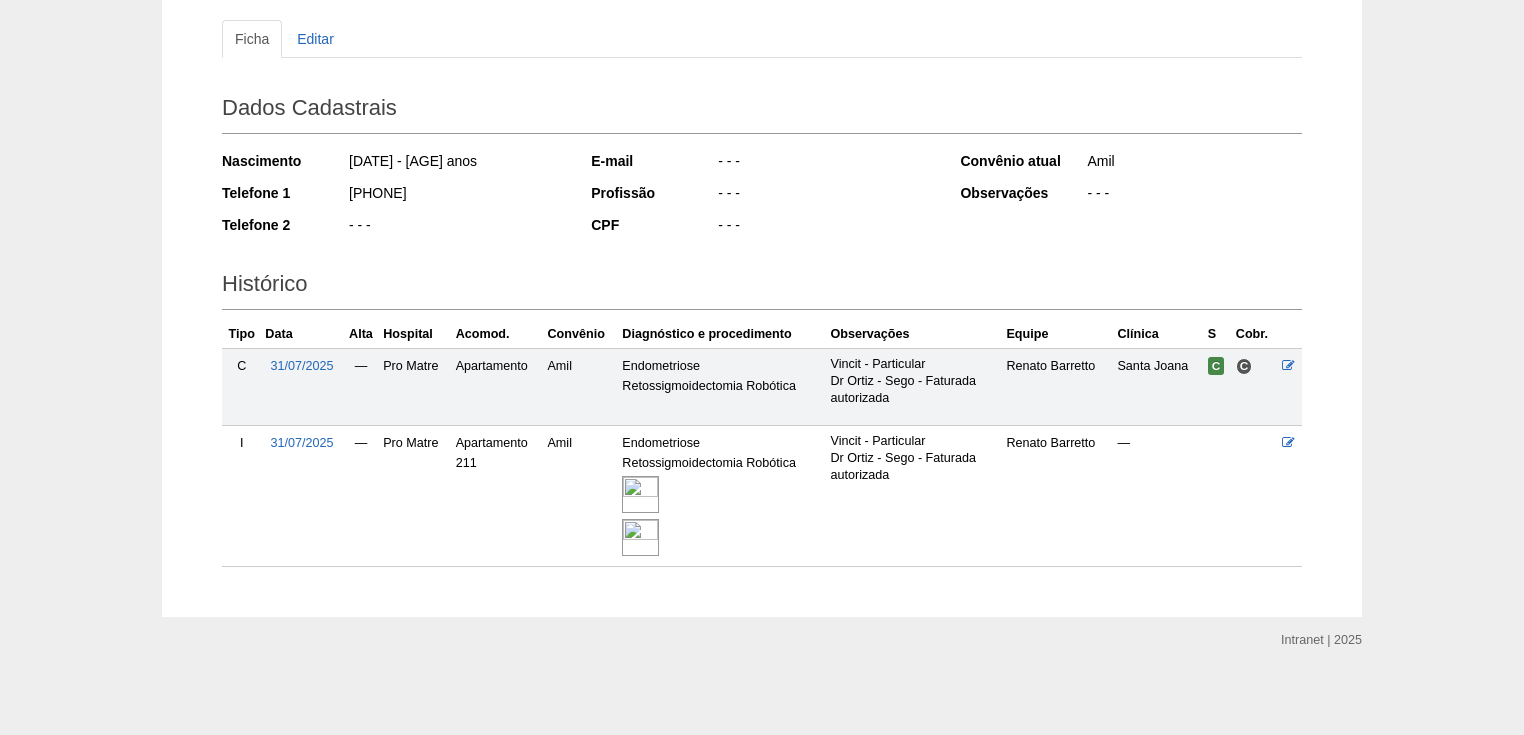 click at bounding box center (640, 494) 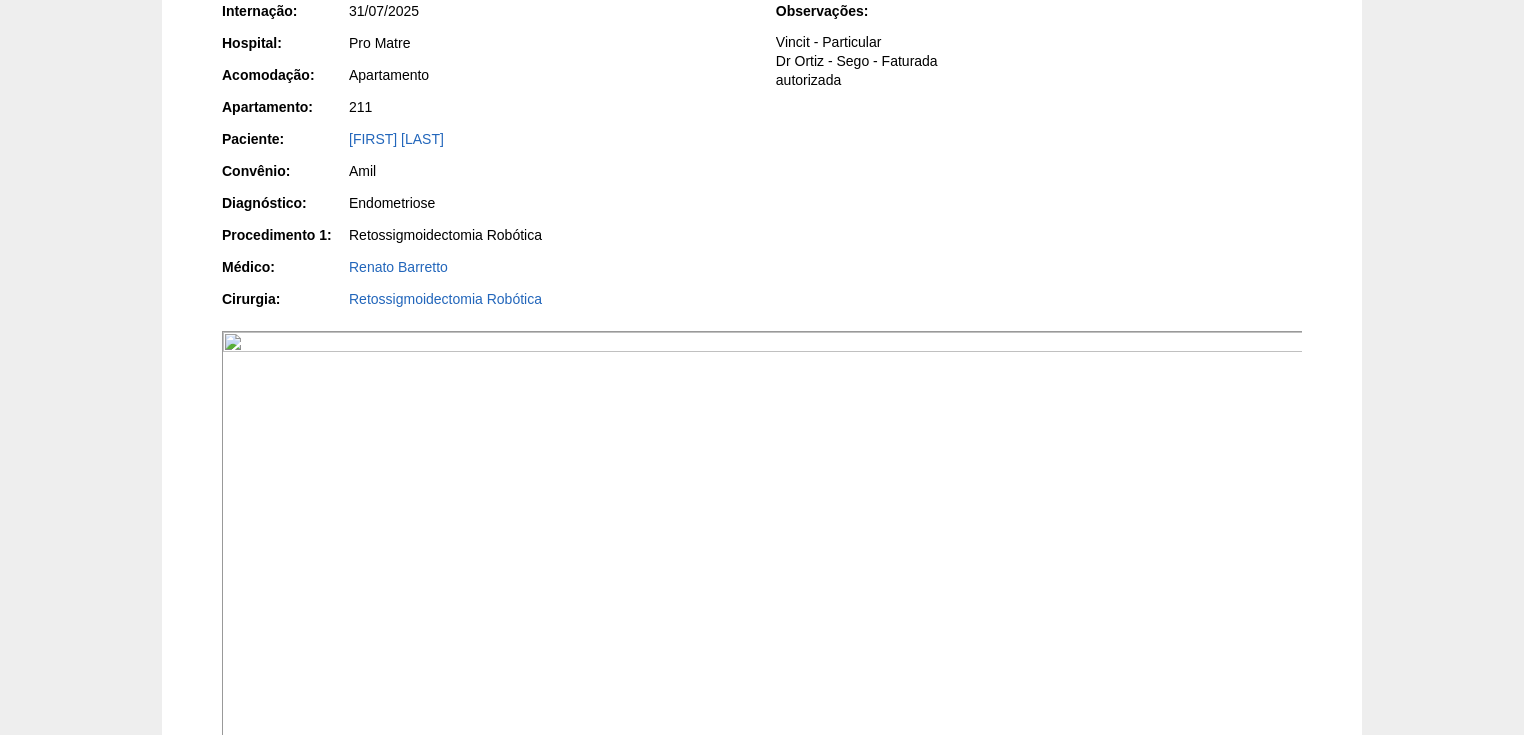 scroll, scrollTop: 0, scrollLeft: 0, axis: both 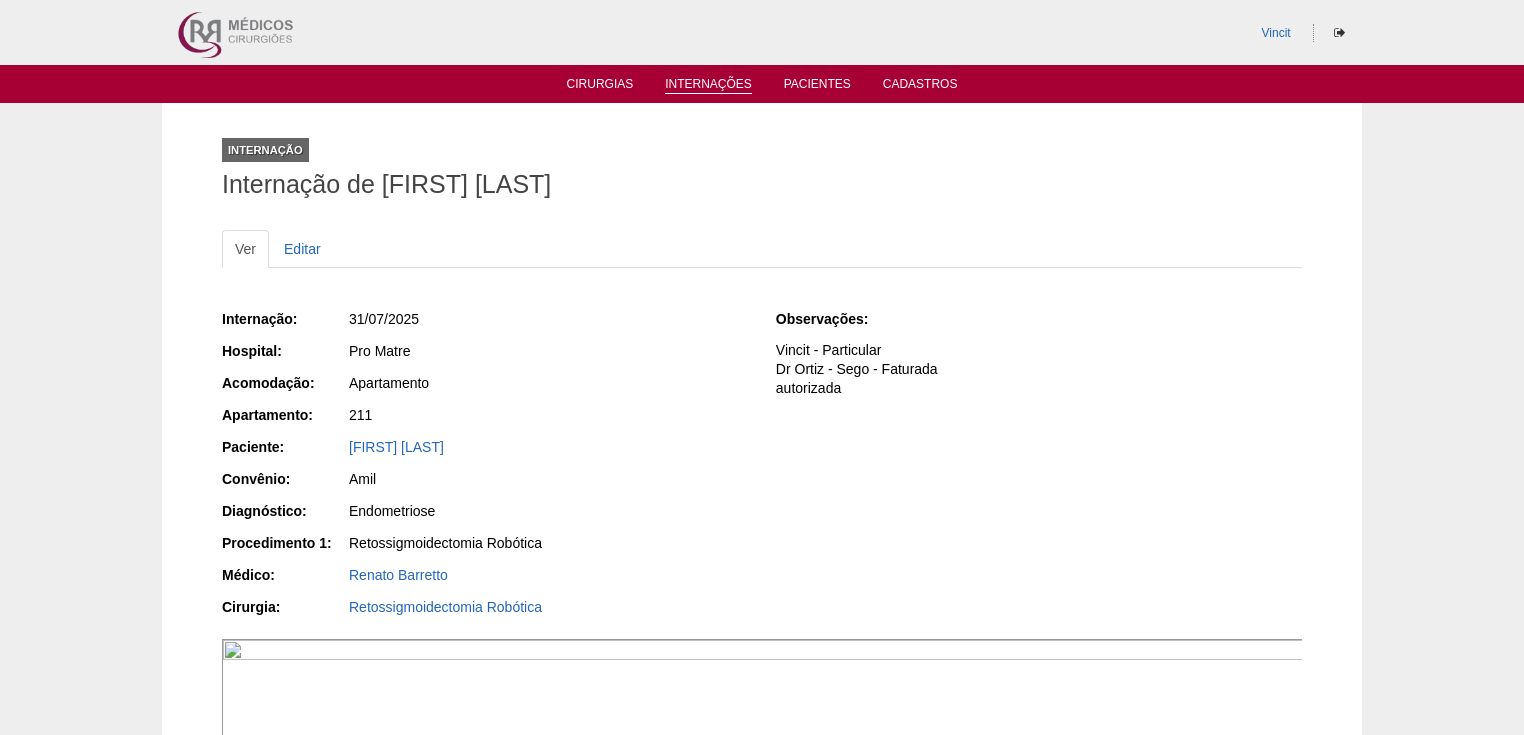 click on "Internações" at bounding box center [708, 85] 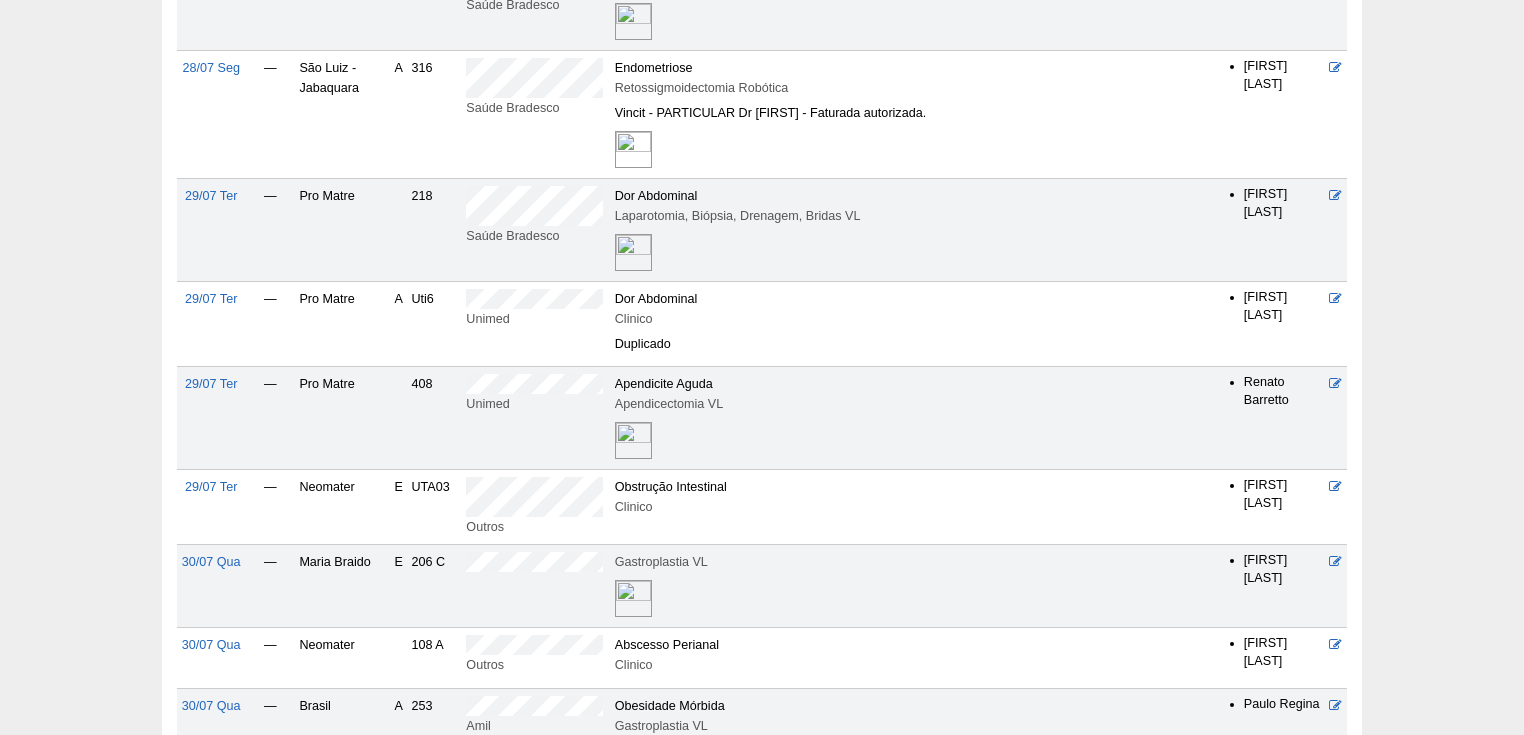 scroll, scrollTop: 0, scrollLeft: 0, axis: both 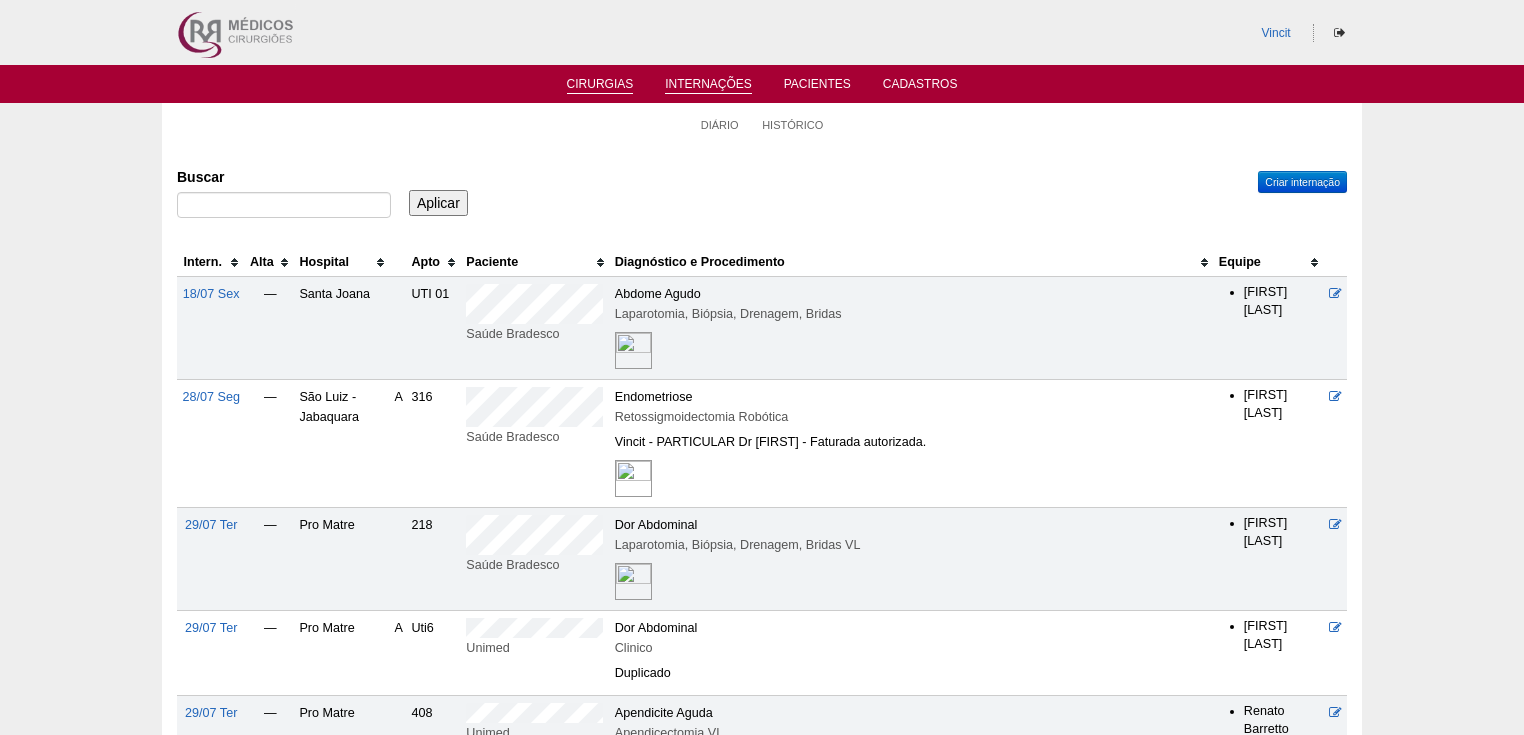 click on "Cirurgias" at bounding box center [600, 85] 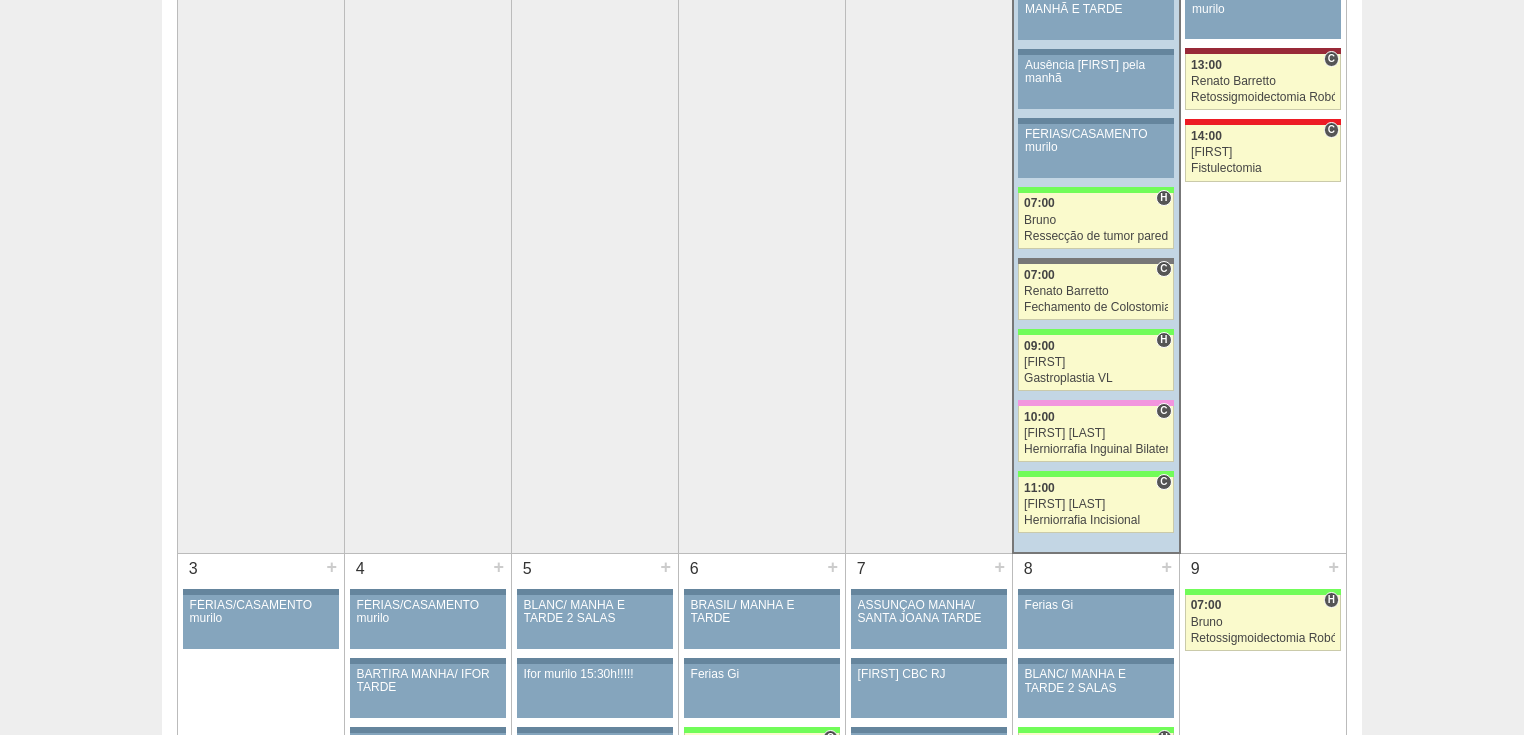 scroll, scrollTop: 0, scrollLeft: 0, axis: both 